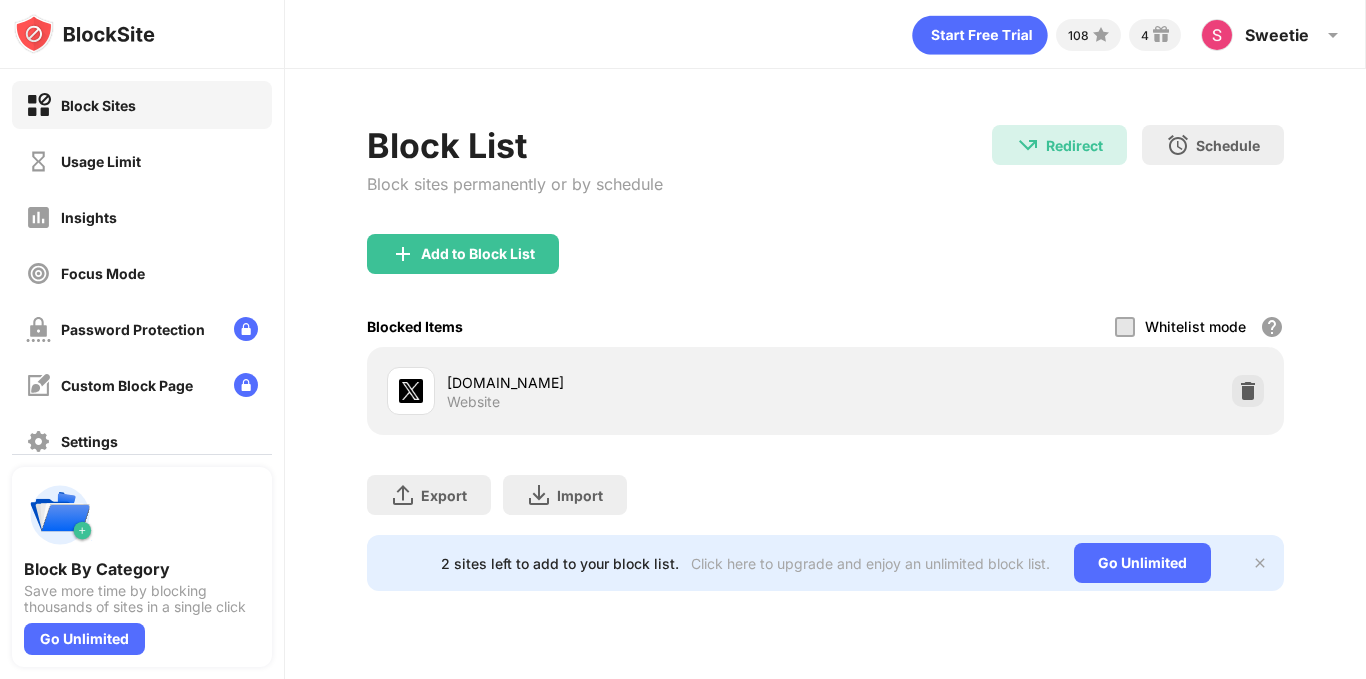 scroll, scrollTop: 0, scrollLeft: 0, axis: both 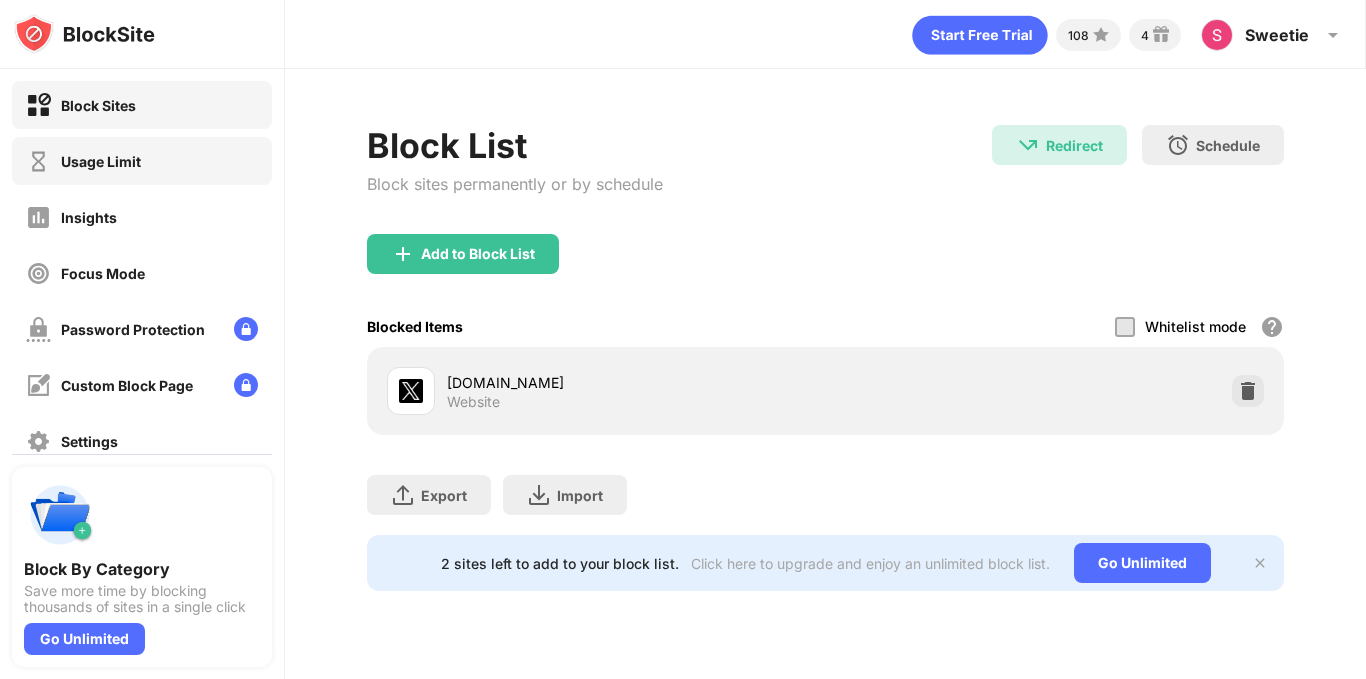click on "Usage Limit" at bounding box center [142, 161] 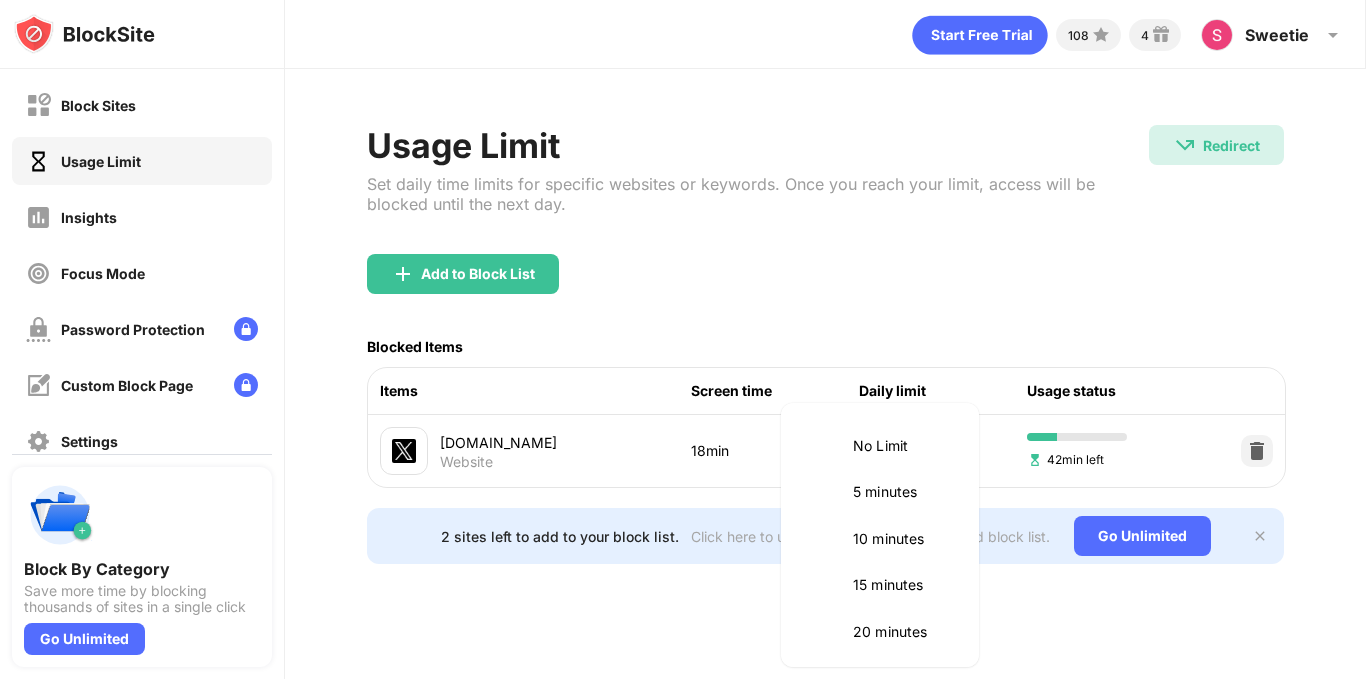 click on "Block Sites Usage Limit Insights Focus Mode Password Protection Custom Block Page Settings About Blocking Sync with other devices Disabled Block By Category Save more time by blocking thousands of sites in a single click Go Unlimited 108 4 Sweetie Sweetie Acquah View Account Insights Premium Rewards Settings Support Log Out Usage Limit Set daily time limits for specific websites or keywords. Once you reach your limit, access will be blocked until the next day. Redirect Redirect to archive.uea.ac.uk/jtm/contents.htm Add to Block List Blocked Items Items Screen time Daily limit Usage status x.com Website 18min 60 minutes ** ​ 42min left 2 sites left to add to your block list. Click here to upgrade and enjoy an unlimited block list. Go Unlimited
No Limit 5 minutes 10 minutes 15 minutes 20 minutes 25 minutes 30 minutes 35 minutes 40 minutes 45 minutes 50 minutes 55 minutes 60 minutes 1.5 hours 2 hours 2.5 hours 3 hours 3.5 hours 4 hours 4.5 hours 5 hours 5.5 hours 6 hours 6.5 hours 7 hours 7.5 hours" at bounding box center (683, 339) 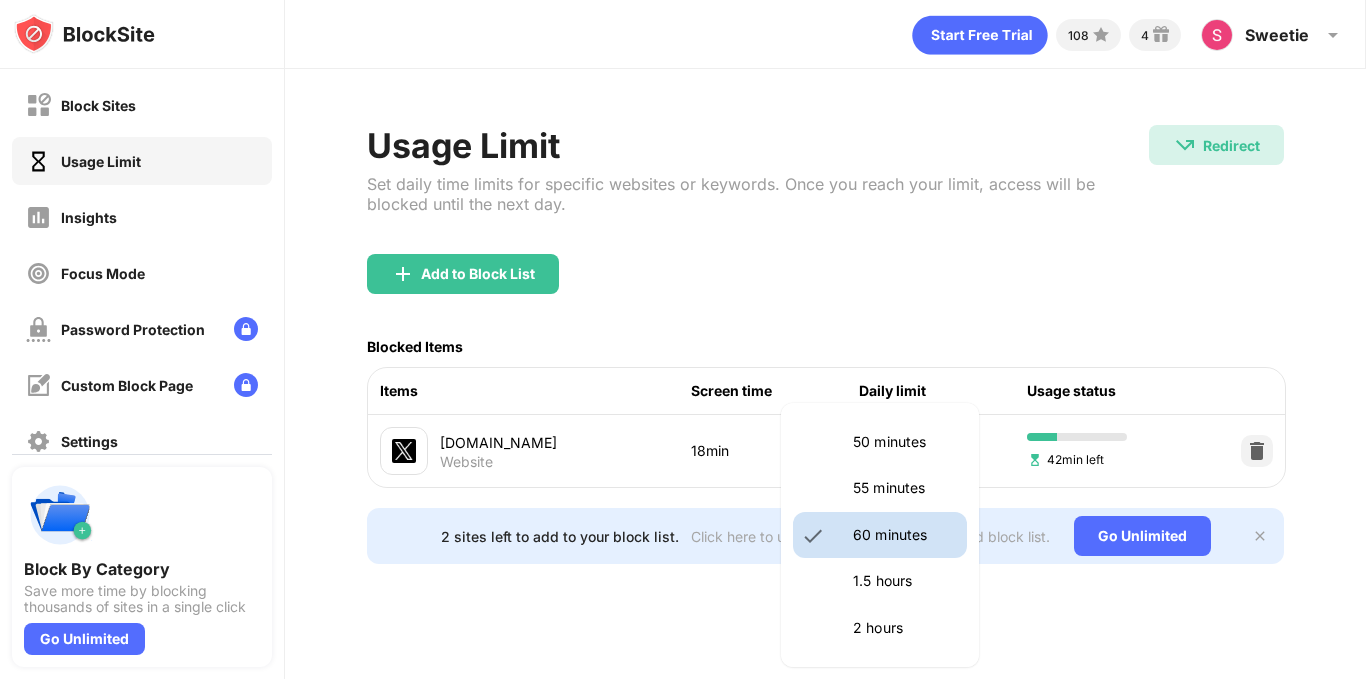 scroll, scrollTop: 0, scrollLeft: 0, axis: both 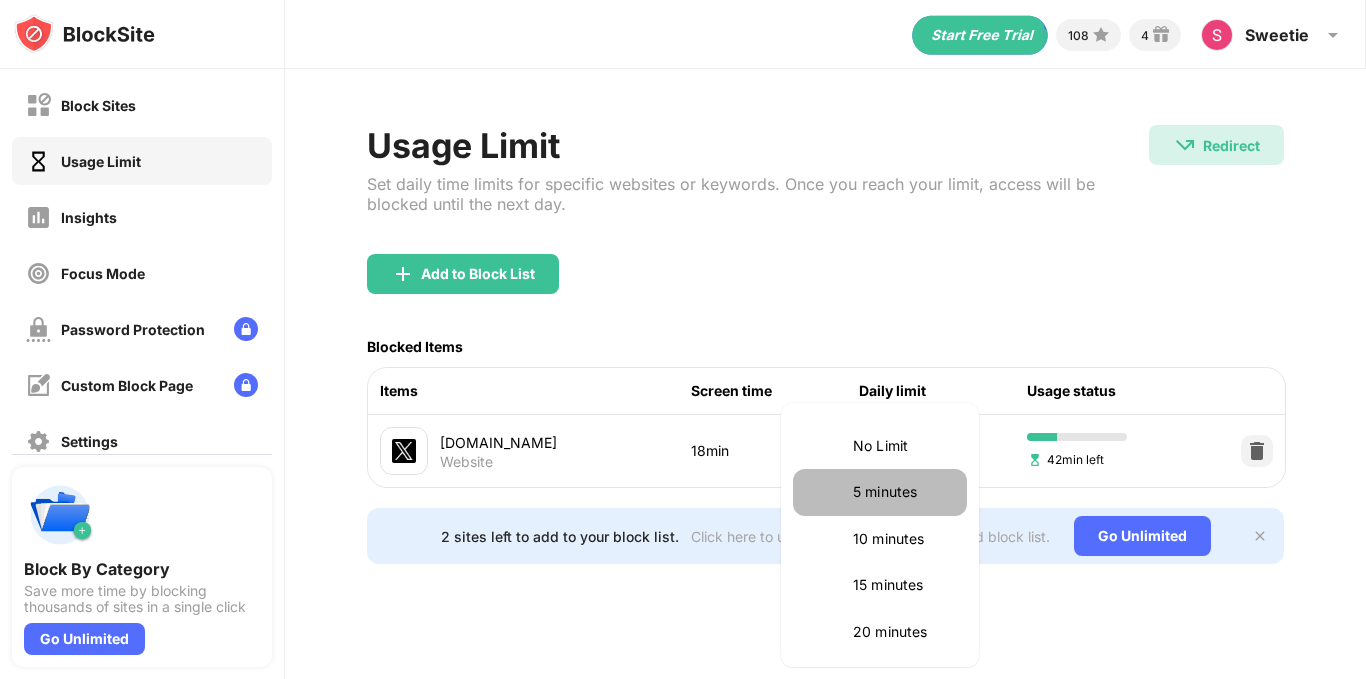click on "5 minutes" at bounding box center [880, 492] 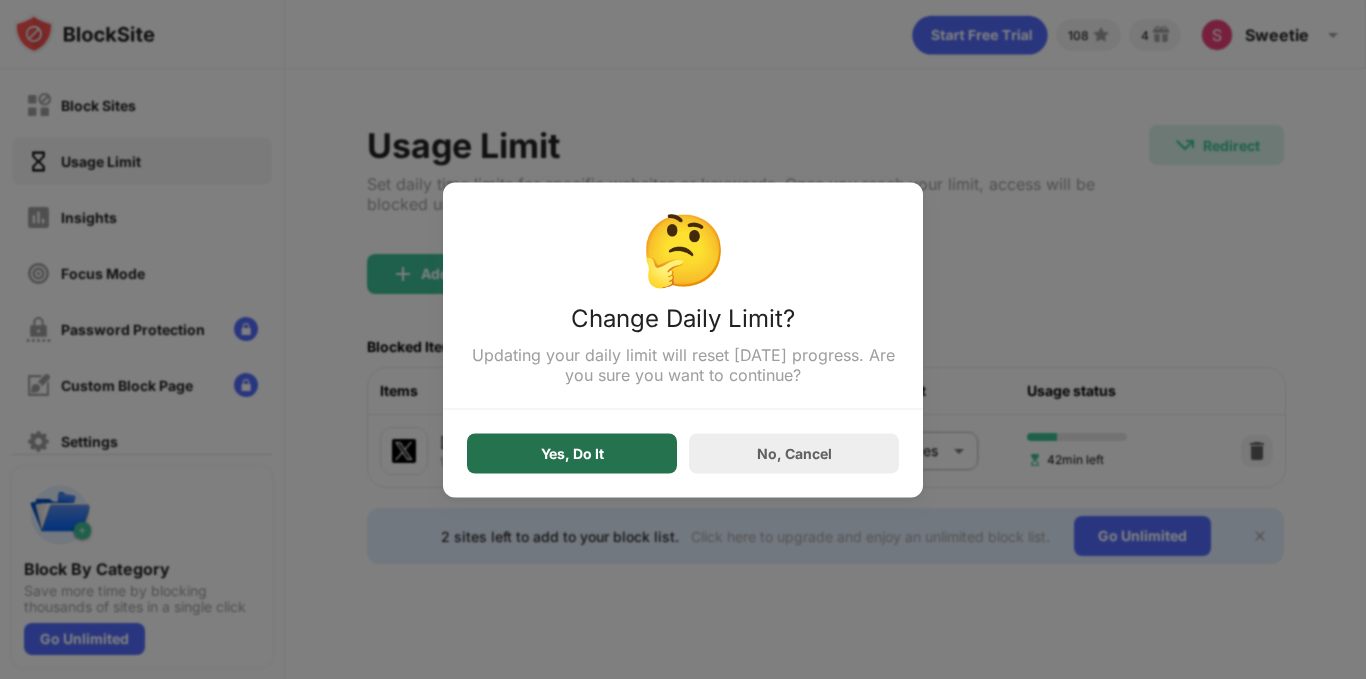 click on "Yes, Do It" at bounding box center [572, 453] 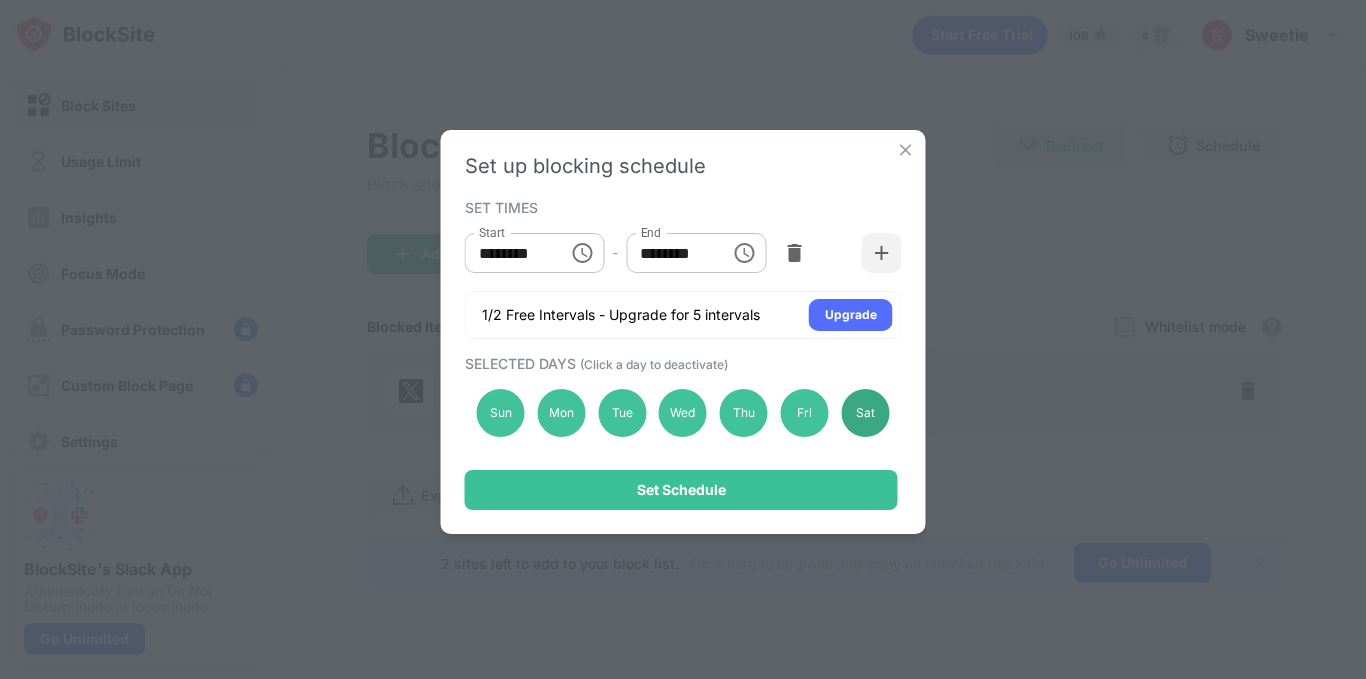 scroll, scrollTop: 0, scrollLeft: 0, axis: both 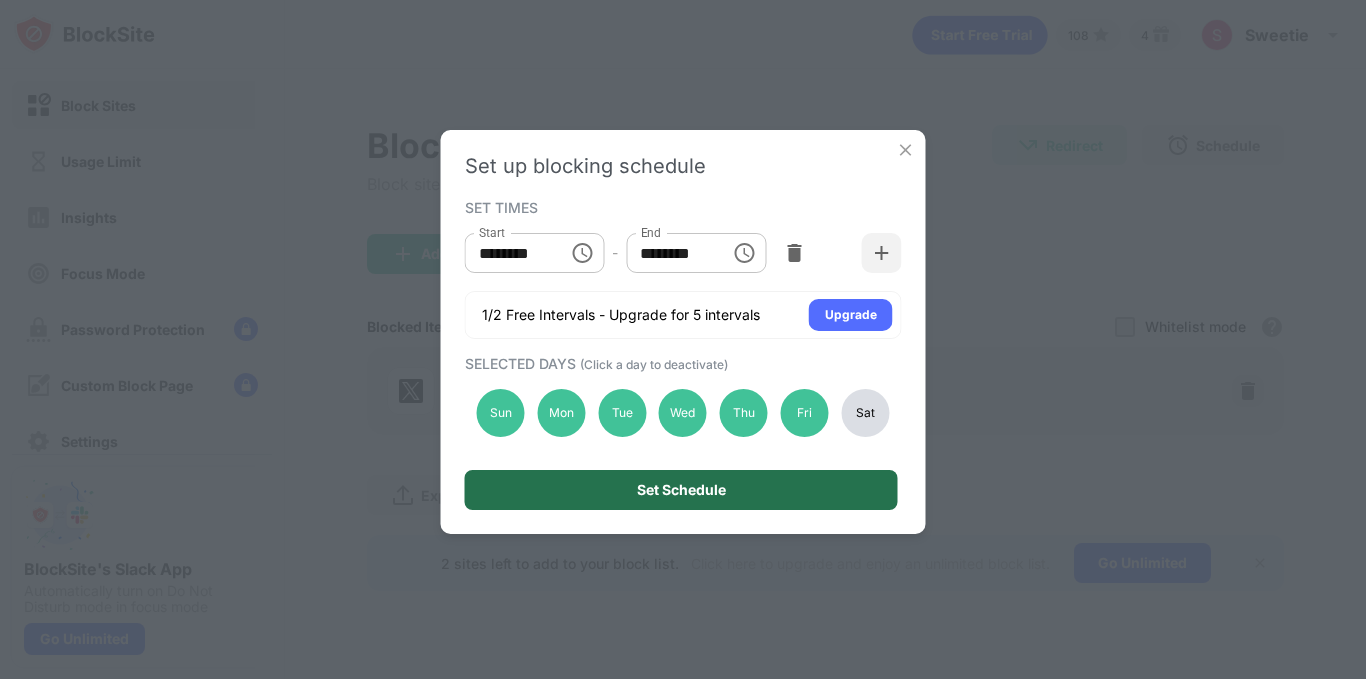 click on "Set Schedule" at bounding box center [681, 490] 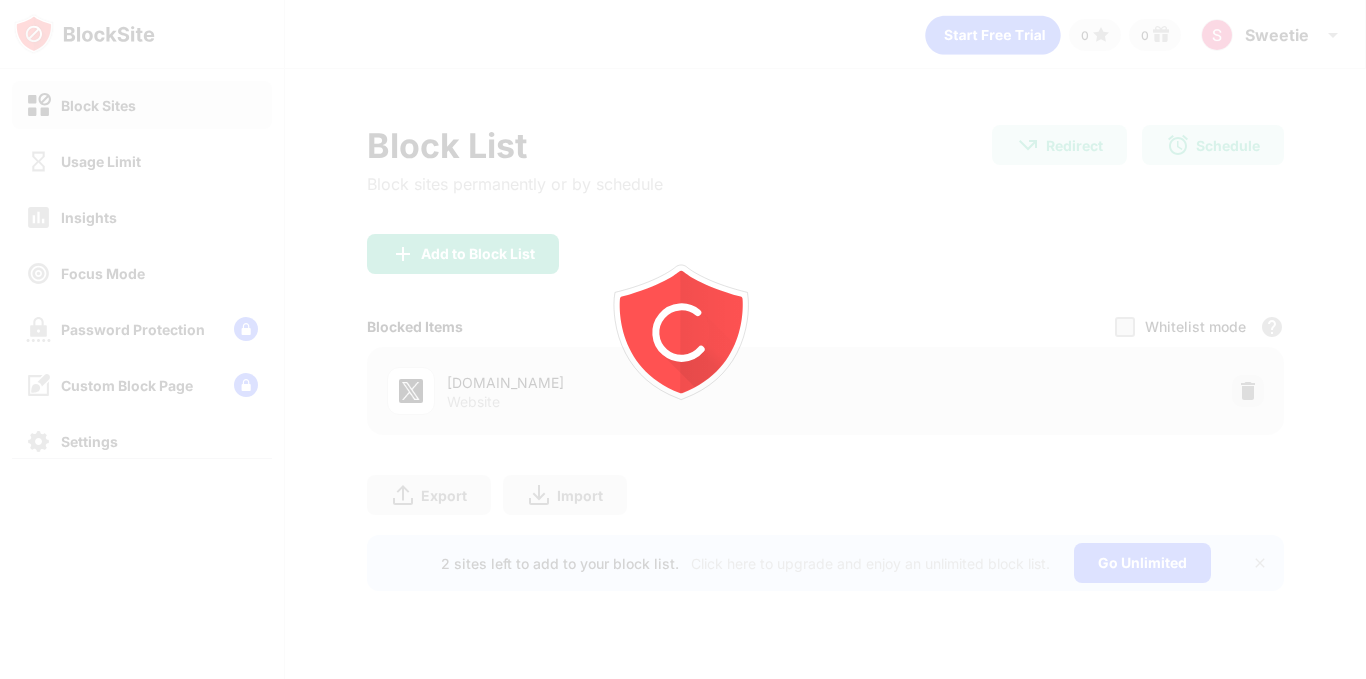 scroll, scrollTop: 0, scrollLeft: 0, axis: both 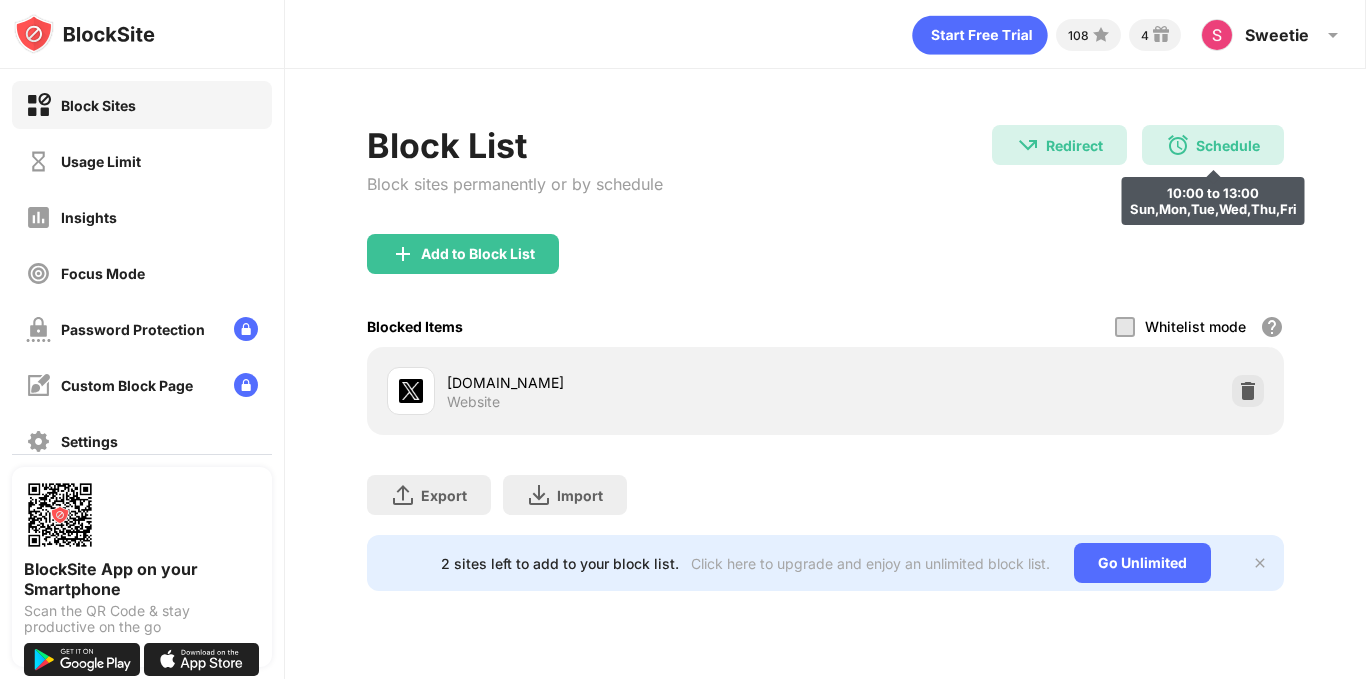 click on "Schedule" at bounding box center [1228, 145] 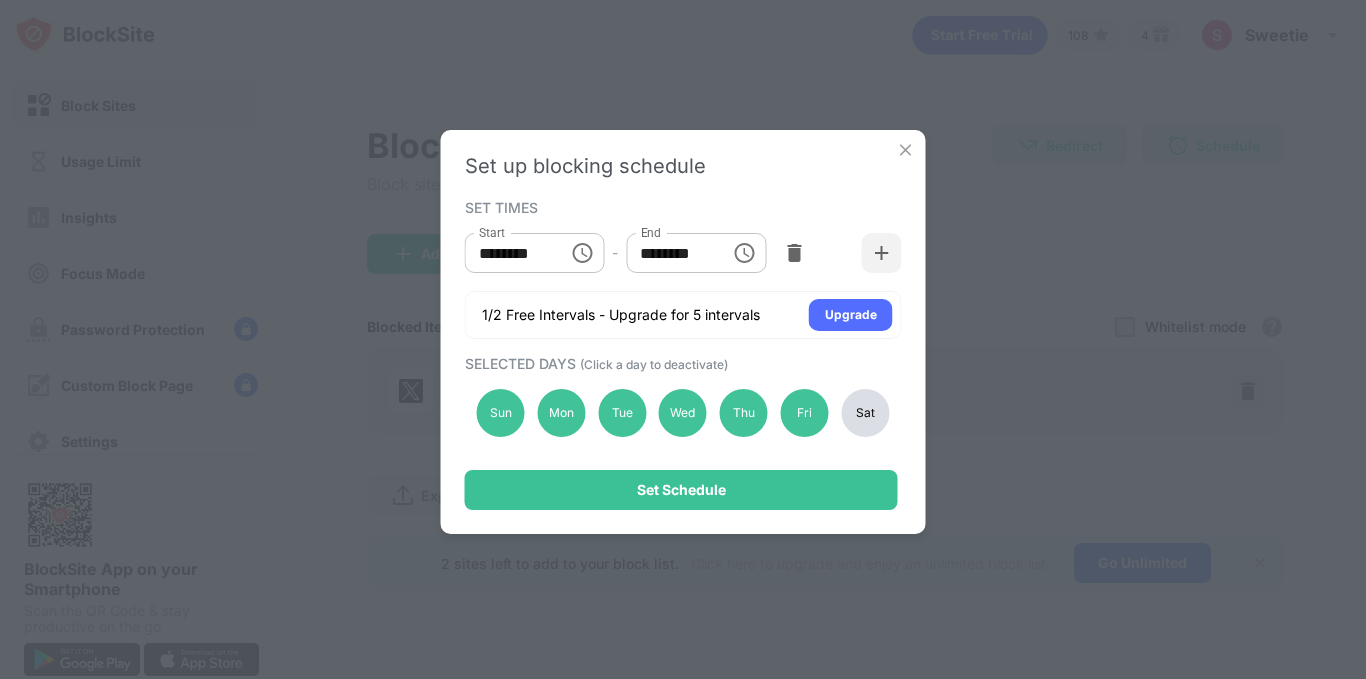 click on "Set up blocking schedule SET TIMES Start ******** Start - End ******** End 1/2 Free Intervals - Upgrade for 5 intervals Upgrade SELECTED DAYS   (Click a day to deactivate) Sun Mon Tue Wed Thu Fri Sat Set Schedule" at bounding box center (683, 339) 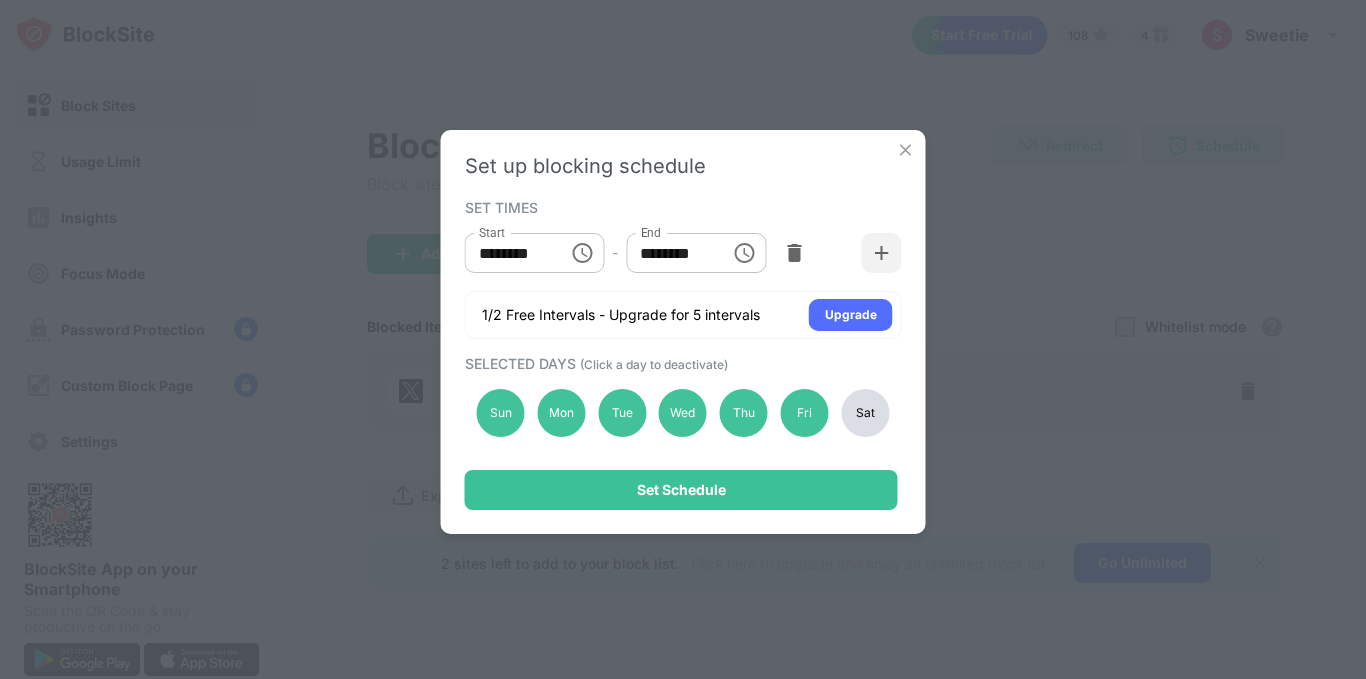 drag, startPoint x: 138, startPoint y: 162, endPoint x: 915, endPoint y: 152, distance: 777.06433 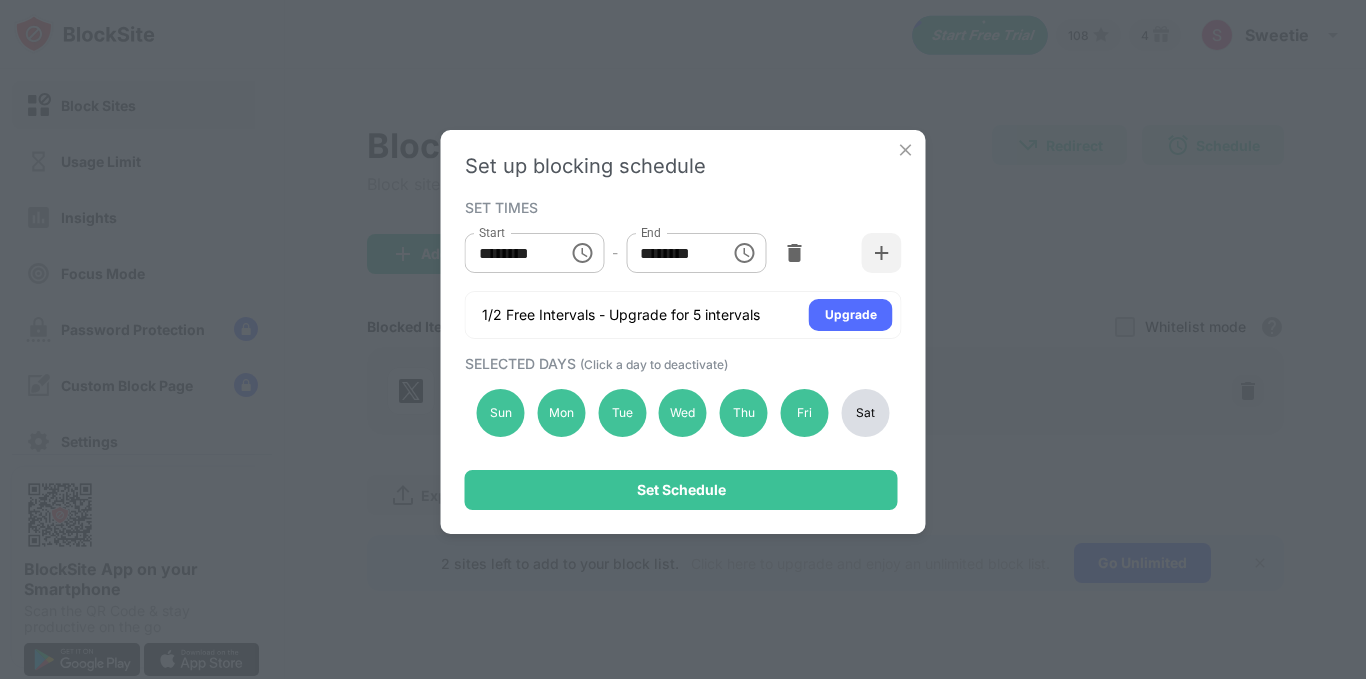 click at bounding box center [906, 150] 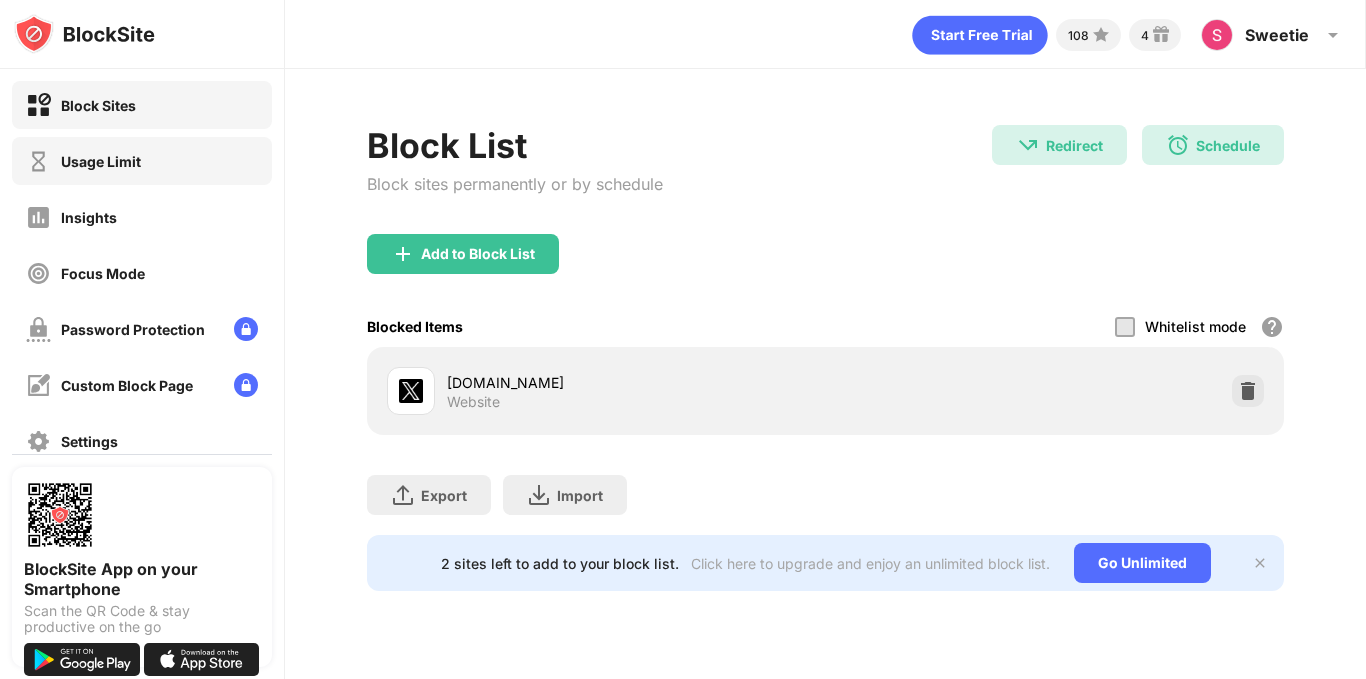 click on "Usage Limit" at bounding box center (142, 161) 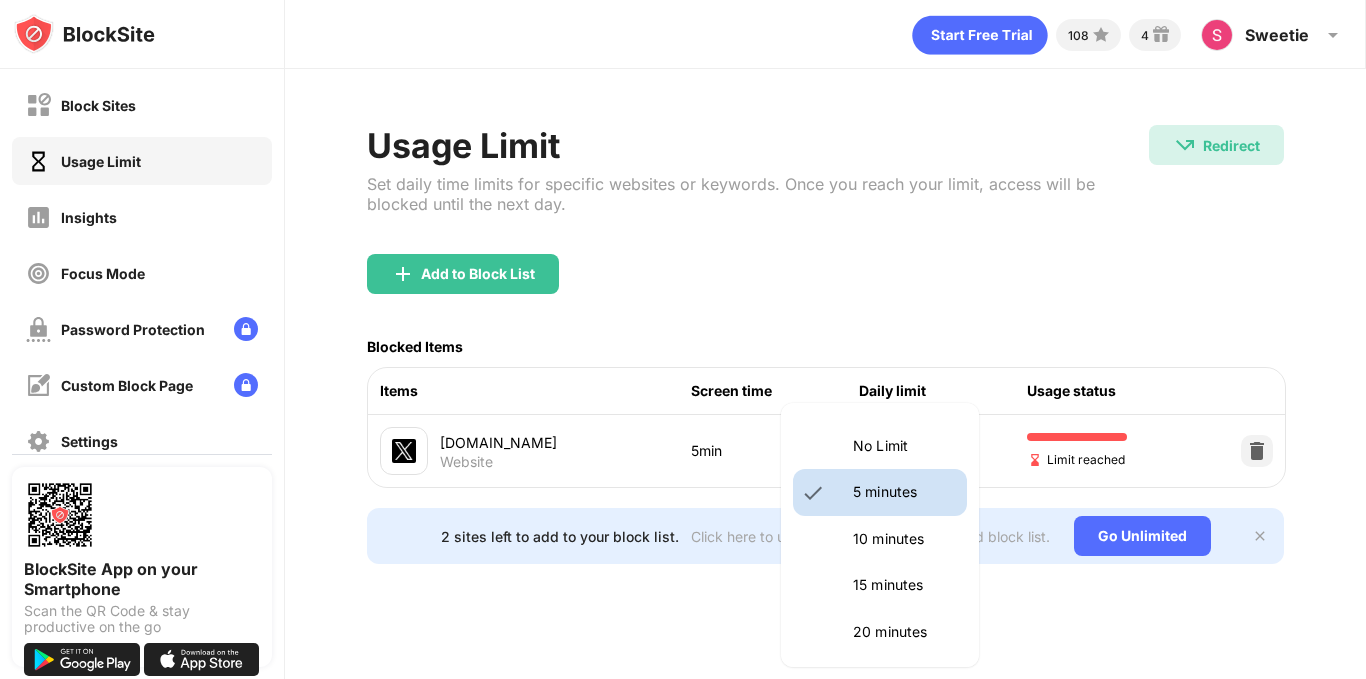 click on "Block Sites Usage Limit Insights Focus Mode Password Protection Custom Block Page Settings About Blocking Sync with other devices Disabled BlockSite App on your Smartphone Scan the QR Code & stay productive on the go 108 4 Sweetie Sweetie Acquah View Account Insights Premium Rewards Settings Support Log Out Usage Limit Set daily time limits for specific websites or keywords. Once you reach your limit, access will be blocked until the next day. Redirect Redirect to archive.uea.ac.uk/jtm/contents.htm Add to Block List Blocked Items Items Screen time Daily limit Usage status x.com Website 5min 5 minutes * ​ Limit reached 2 sites left to add to your block list. Click here to upgrade and enjoy an unlimited block list. Go Unlimited
No Limit 5 minutes 10 minutes 15 minutes 20 minutes 25 minutes 30 minutes 35 minutes 40 minutes 45 minutes 50 minutes 55 minutes 60 minutes 1.5 hours 2 hours 2.5 hours 3 hours 3.5 hours 4 hours 4.5 hours 5 hours 5.5 hours 6 hours 6.5 hours 7 hours 7.5 hours 8 hours 8.5 hours" at bounding box center (683, 339) 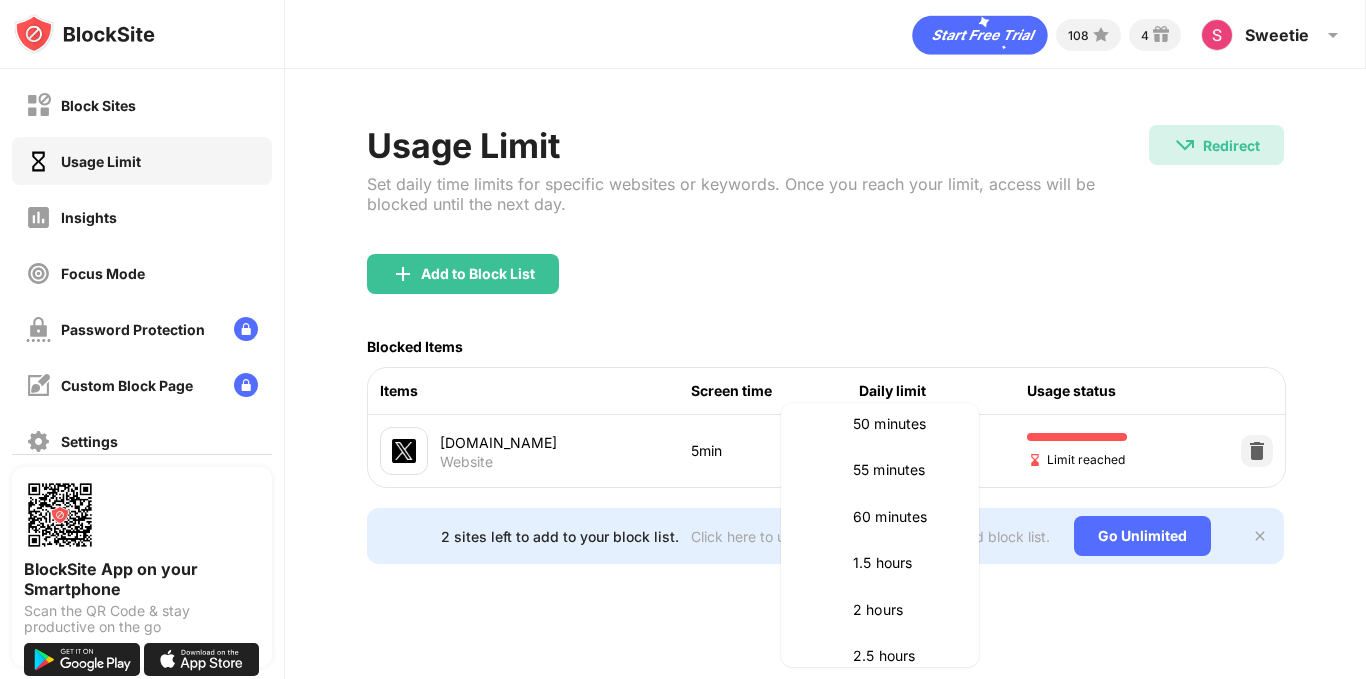 scroll, scrollTop: 487, scrollLeft: 0, axis: vertical 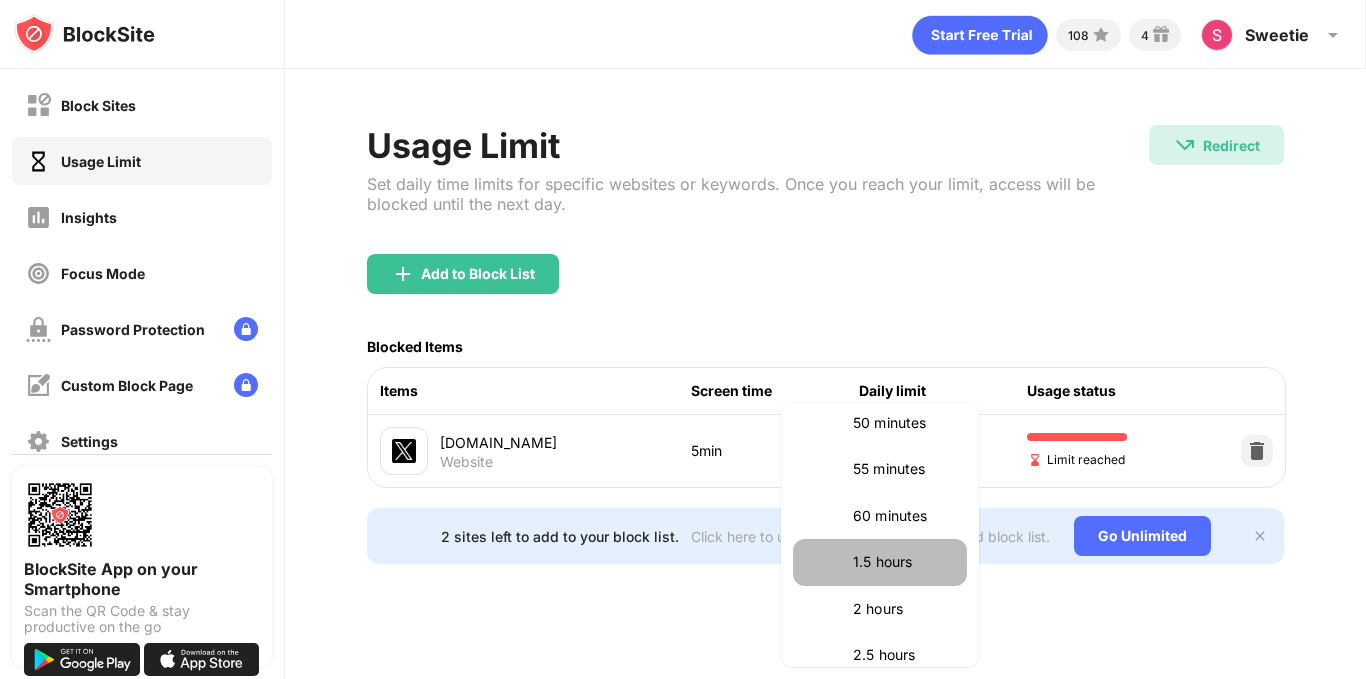 click on "1.5 hours" at bounding box center (904, 562) 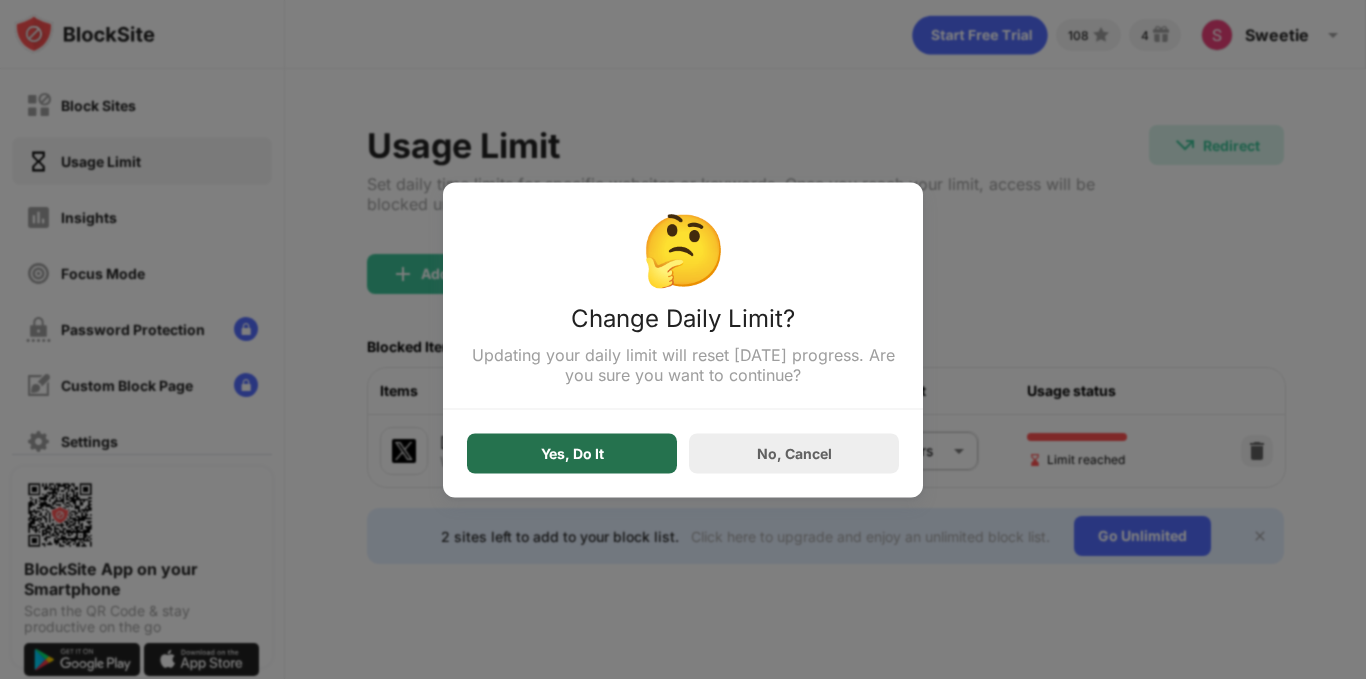 click on "Yes, Do It" at bounding box center (572, 453) 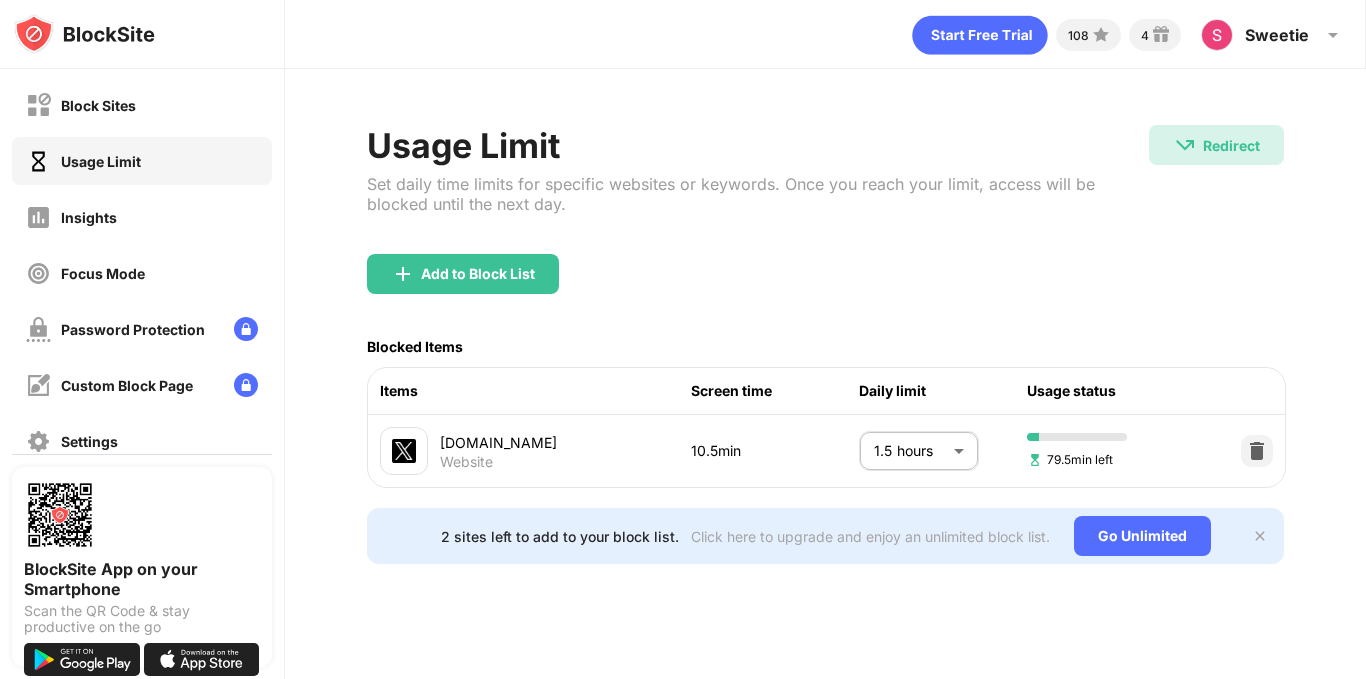 click on "Block Sites Usage Limit Insights Focus Mode Password Protection Custom Block Page Settings About Blocking Sync with other devices Disabled BlockSite App on your Smartphone Scan the QR Code & stay productive on the go 108 4 Sweetie Sweetie Acquah View Account Insights Premium Rewards Settings Support Log Out Usage Limit Set daily time limits for specific websites or keywords. Once you reach your limit, access will be blocked until the next day. Redirect Redirect to archive.uea.ac.uk/jtm/contents.htm Add to Block List Blocked Items Items Screen time Daily limit Usage status x.com Website 10.5min 1.5 hours ** ​ 79.5min left 2 sites left to add to your block list. Click here to upgrade and enjoy an unlimited block list. Go Unlimited" at bounding box center (683, 339) 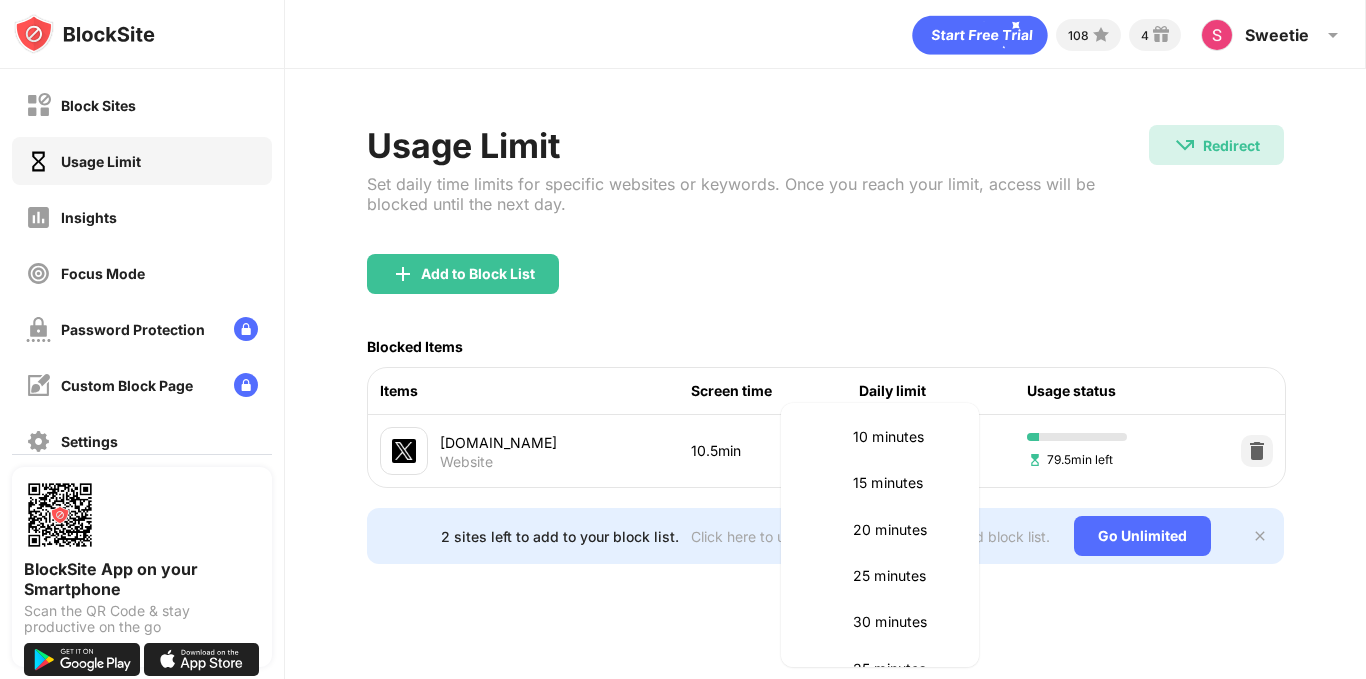 scroll, scrollTop: 0, scrollLeft: 0, axis: both 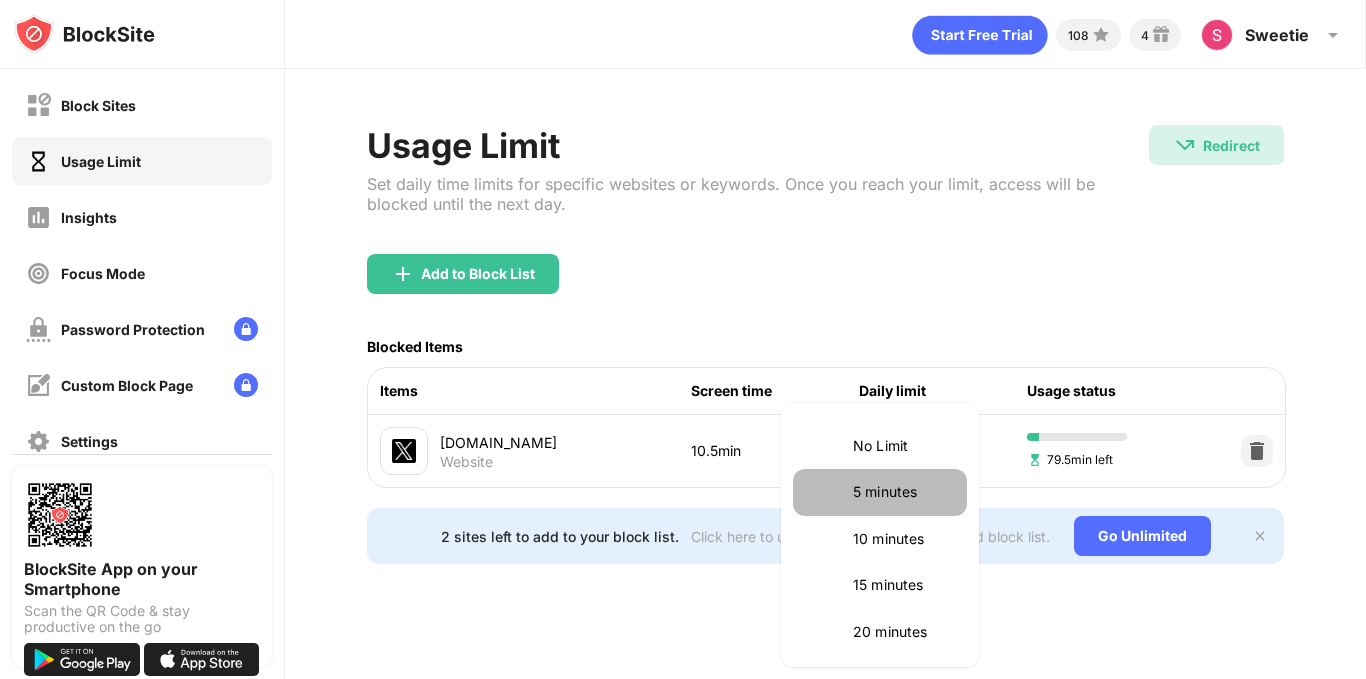click on "5 minutes" at bounding box center (904, 492) 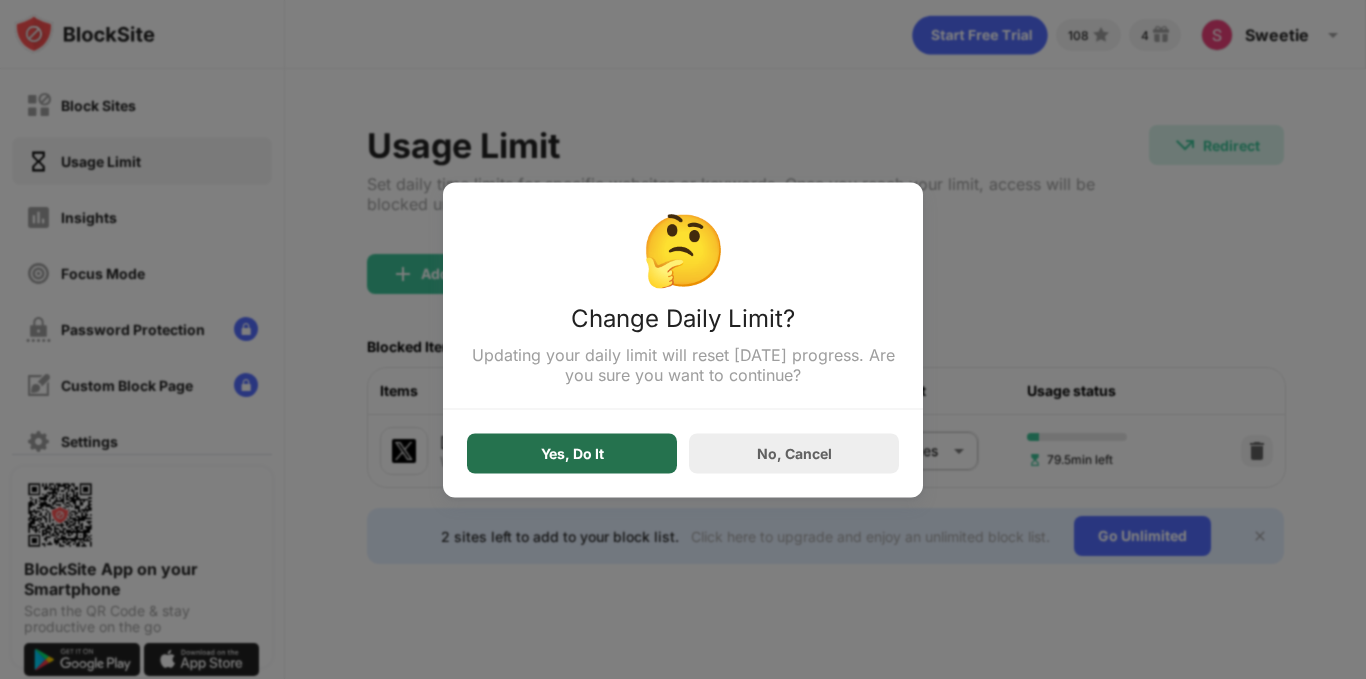 click on "Yes, Do It" at bounding box center (572, 453) 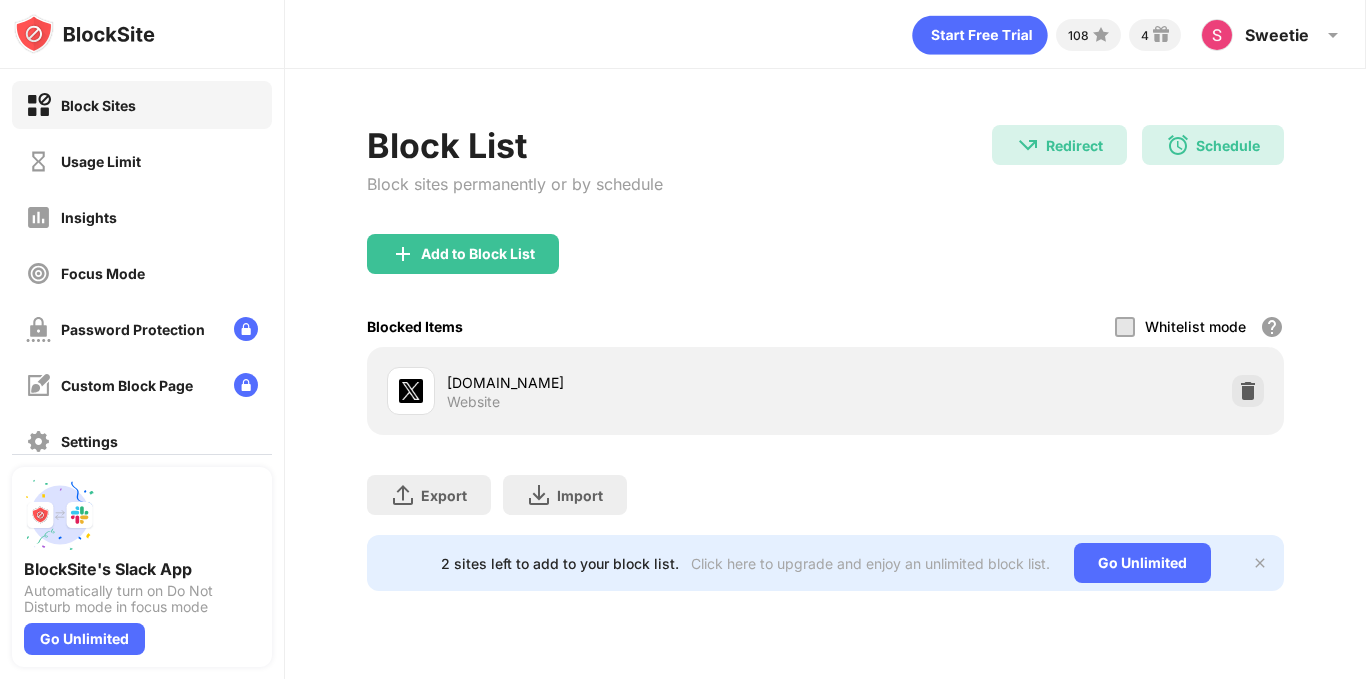 scroll, scrollTop: 0, scrollLeft: 0, axis: both 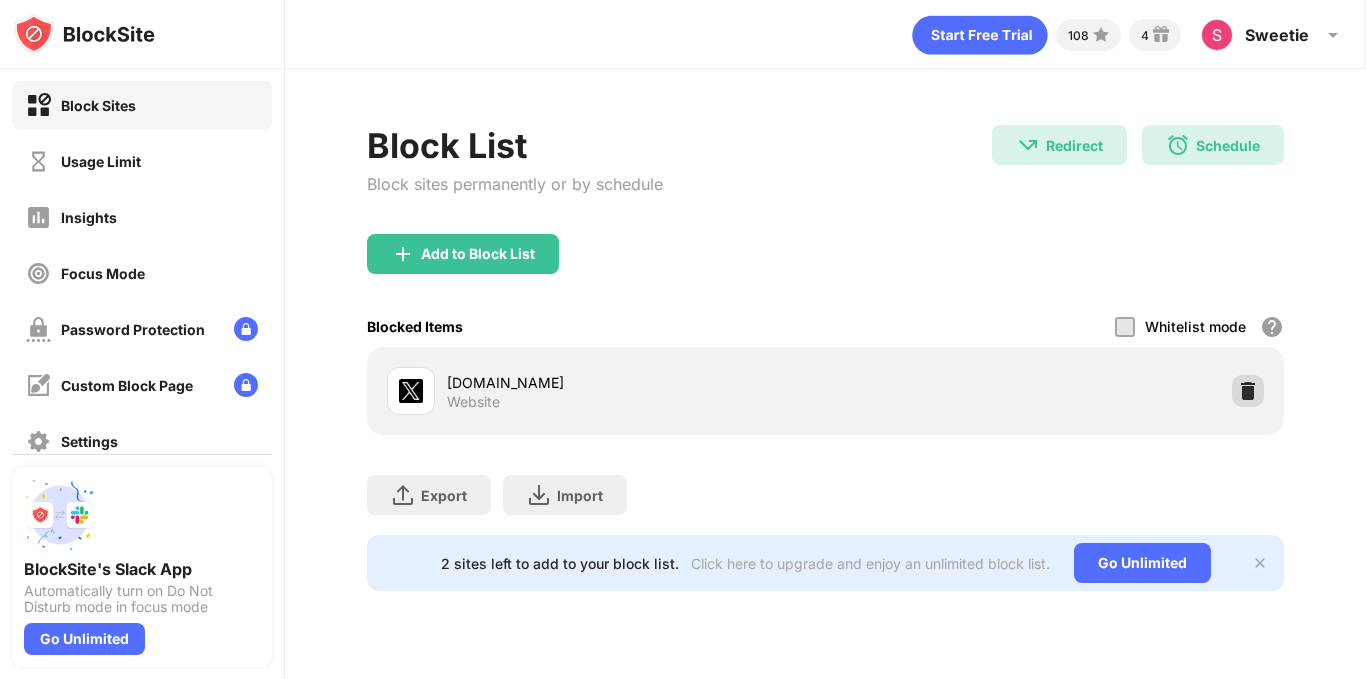 click at bounding box center (1248, 391) 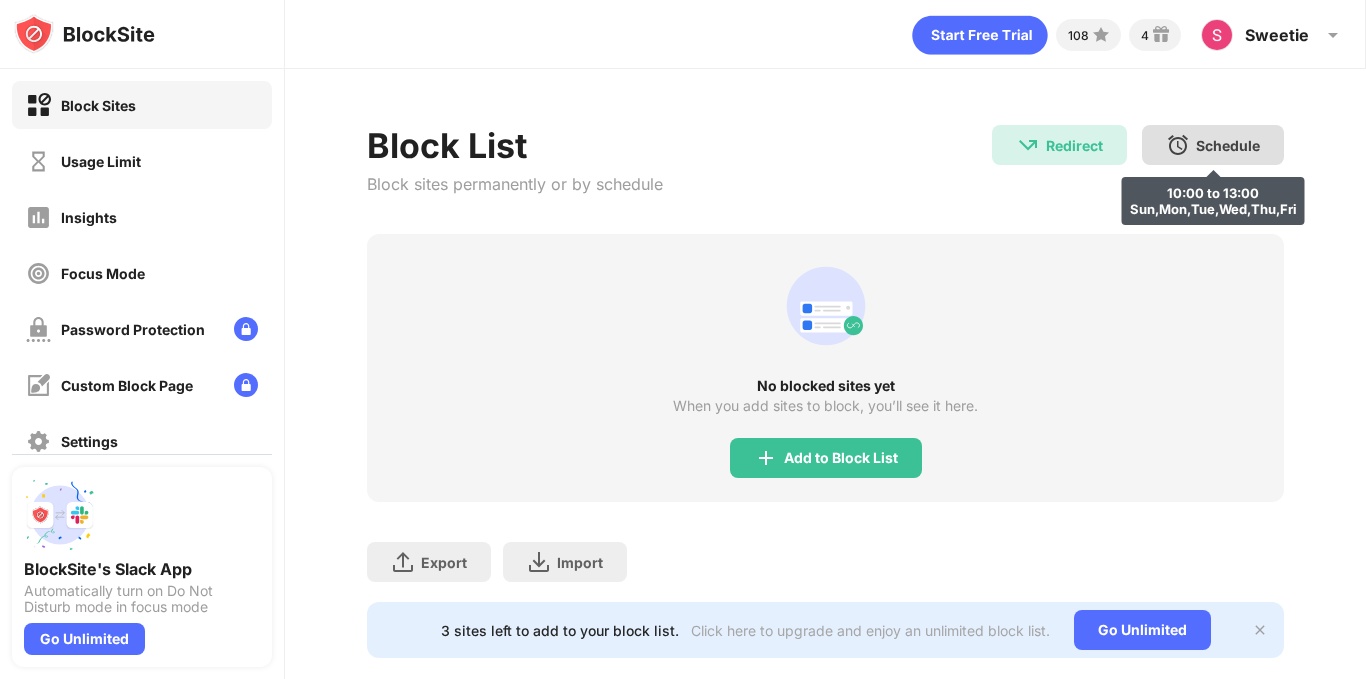 scroll, scrollTop: 0, scrollLeft: 0, axis: both 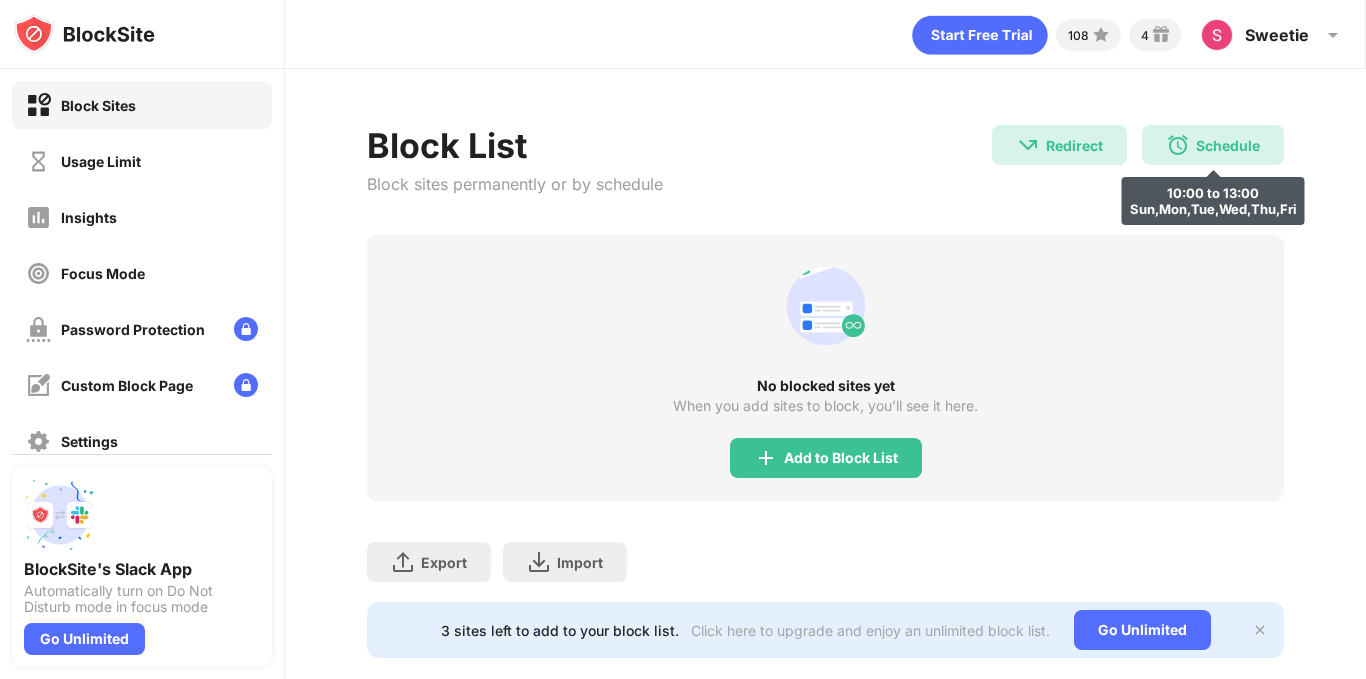 click on "Schedule 10:00 to 13:00 Sun,Mon,Tue,Wed,Thu,Fri" at bounding box center [1213, 145] 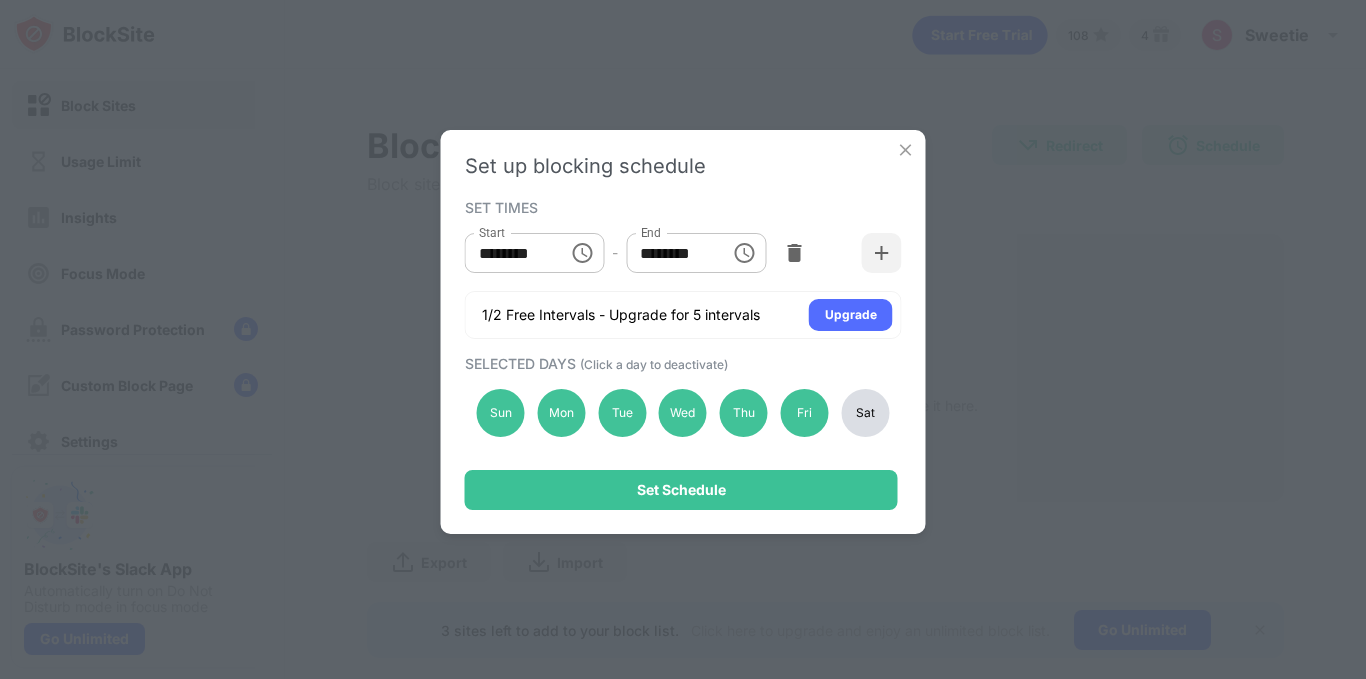 click on "Sat" at bounding box center [865, 413] 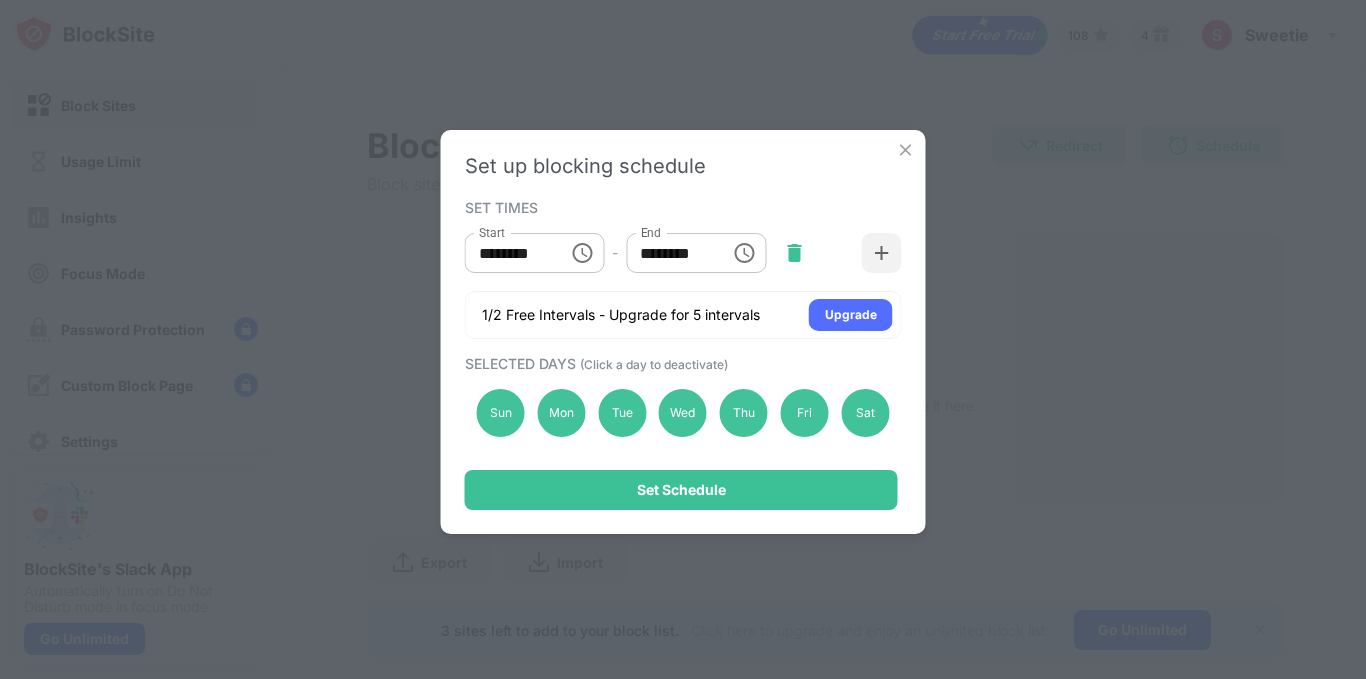 click at bounding box center (794, 253) 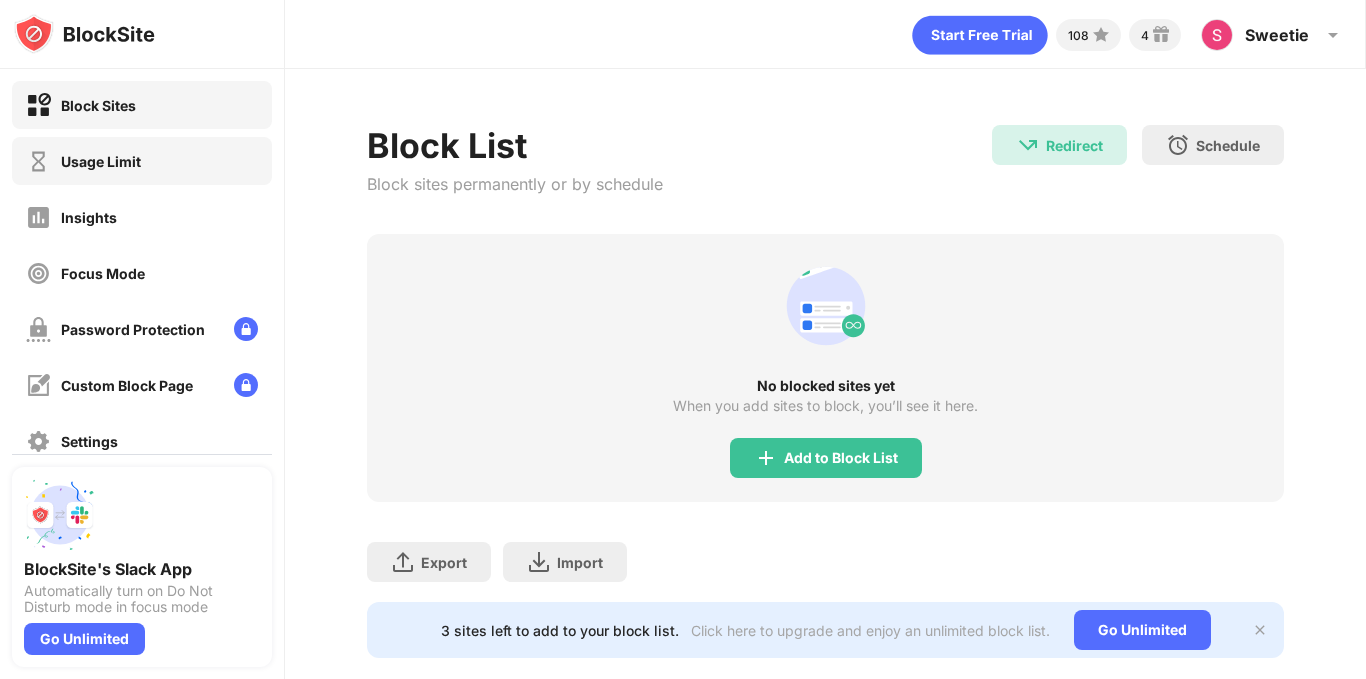 click on "Usage Limit" at bounding box center [142, 161] 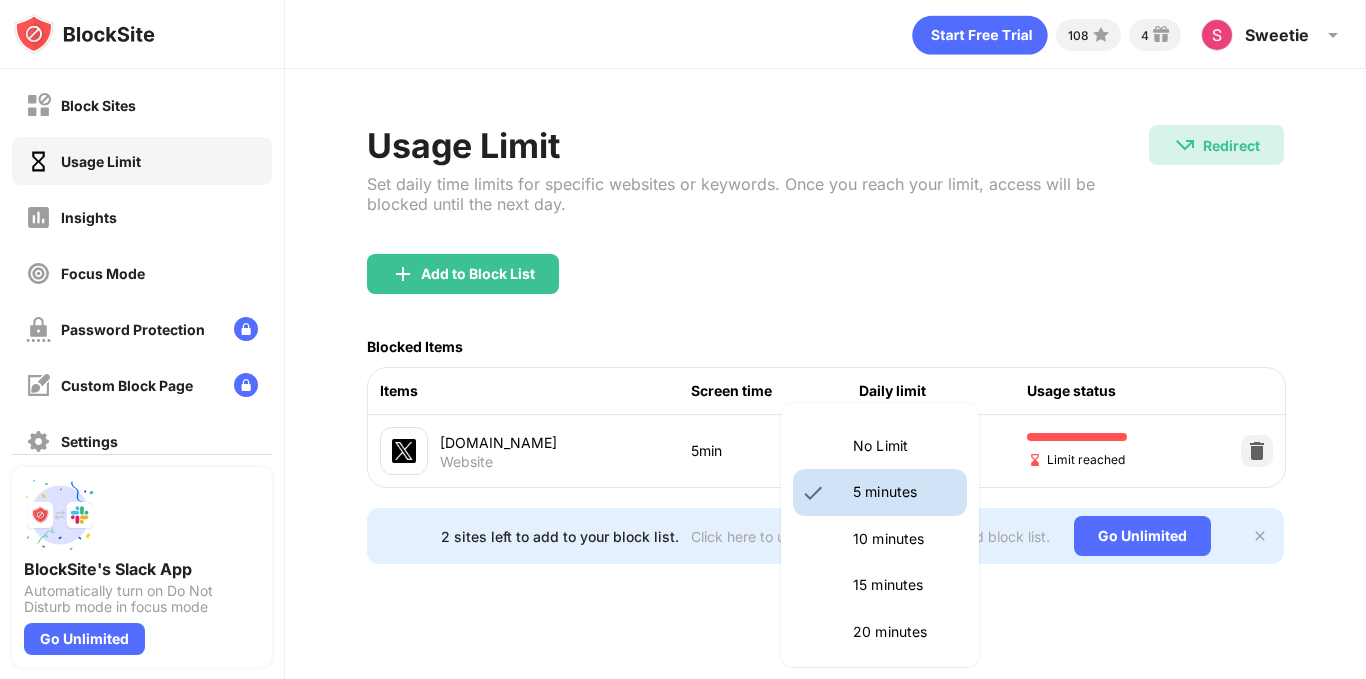 click on "Block Sites Usage Limit Insights Focus Mode Password Protection Custom Block Page Settings About Blocking Sync with other devices Disabled BlockSite's Slack App Automatically turn on Do Not Disturb mode in focus mode Go Unlimited 108 4 Sweetie Sweetie Acquah View Account Insights Premium Rewards Settings Support Log Out Usage Limit Set daily time limits for specific websites or keywords. Once you reach your limit, access will be blocked until the next day. Redirect Redirect to archive.uea.ac.uk/jtm/contents.htm Add to Block List Blocked Items Items Screen time Daily limit Usage status x.com Website 5min 5 minutes * ​ Limit reached 2 sites left to add to your block list. Click here to upgrade and enjoy an unlimited block list. Go Unlimited
No Limit 5 minutes 10 minutes 15 minutes 20 minutes 25 minutes 30 minutes 35 minutes 40 minutes 45 minutes 50 minutes 55 minutes 60 minutes 1.5 hours 2 hours 2.5 hours 3 hours 3.5 hours 4 hours 4.5 hours 5 hours 5.5 hours 6 hours 6.5 hours 7 hours 7.5 hours 8 hours" at bounding box center [683, 339] 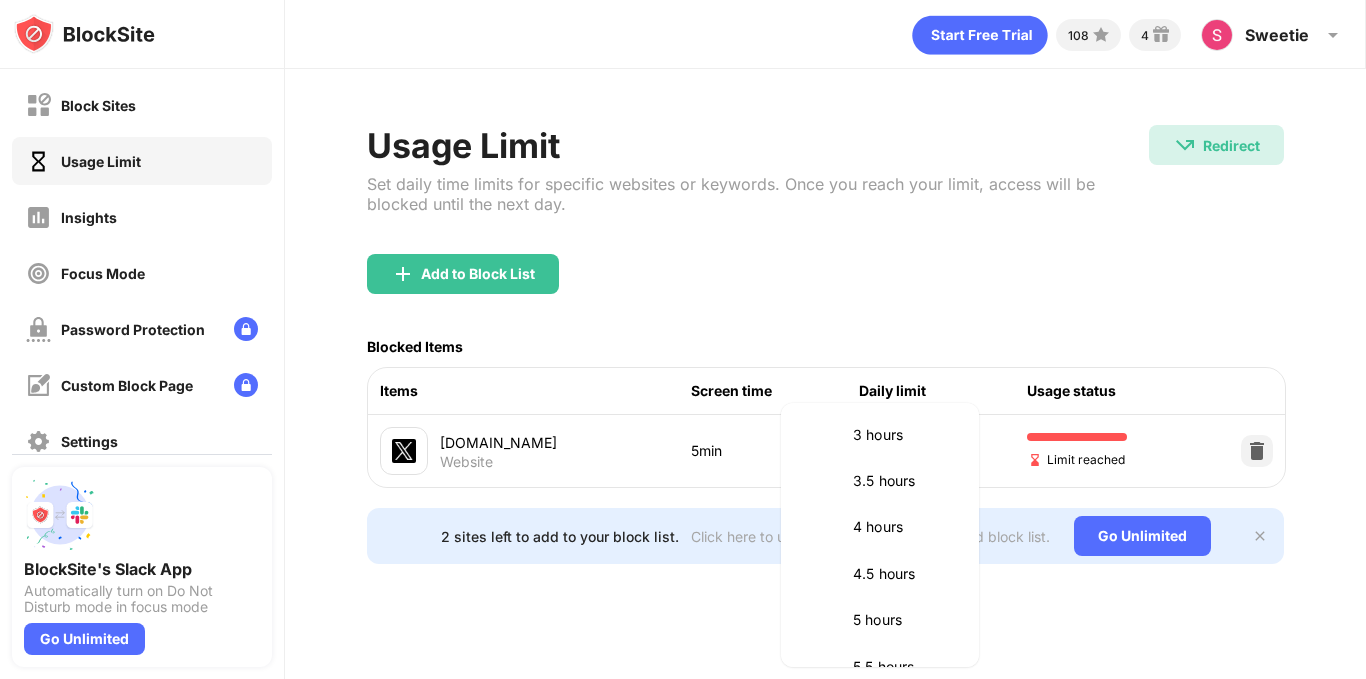 scroll, scrollTop: 753, scrollLeft: 0, axis: vertical 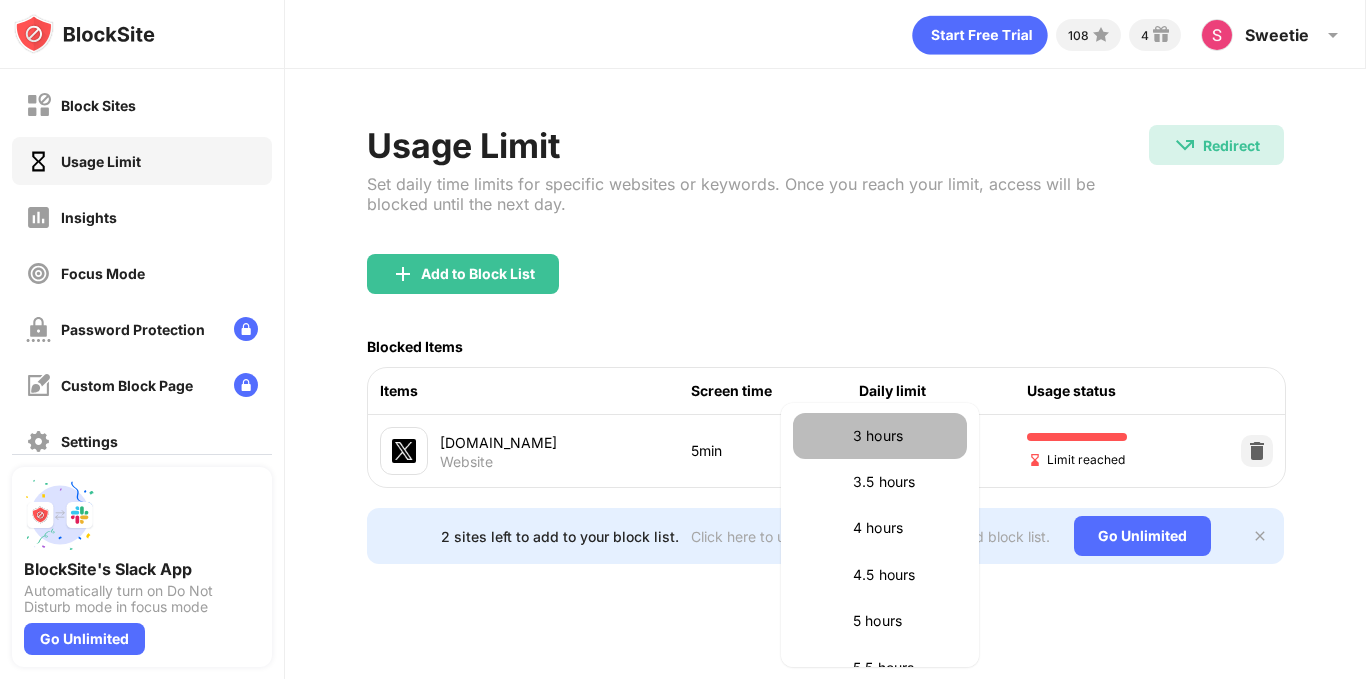 click on "3 hours" at bounding box center (904, 436) 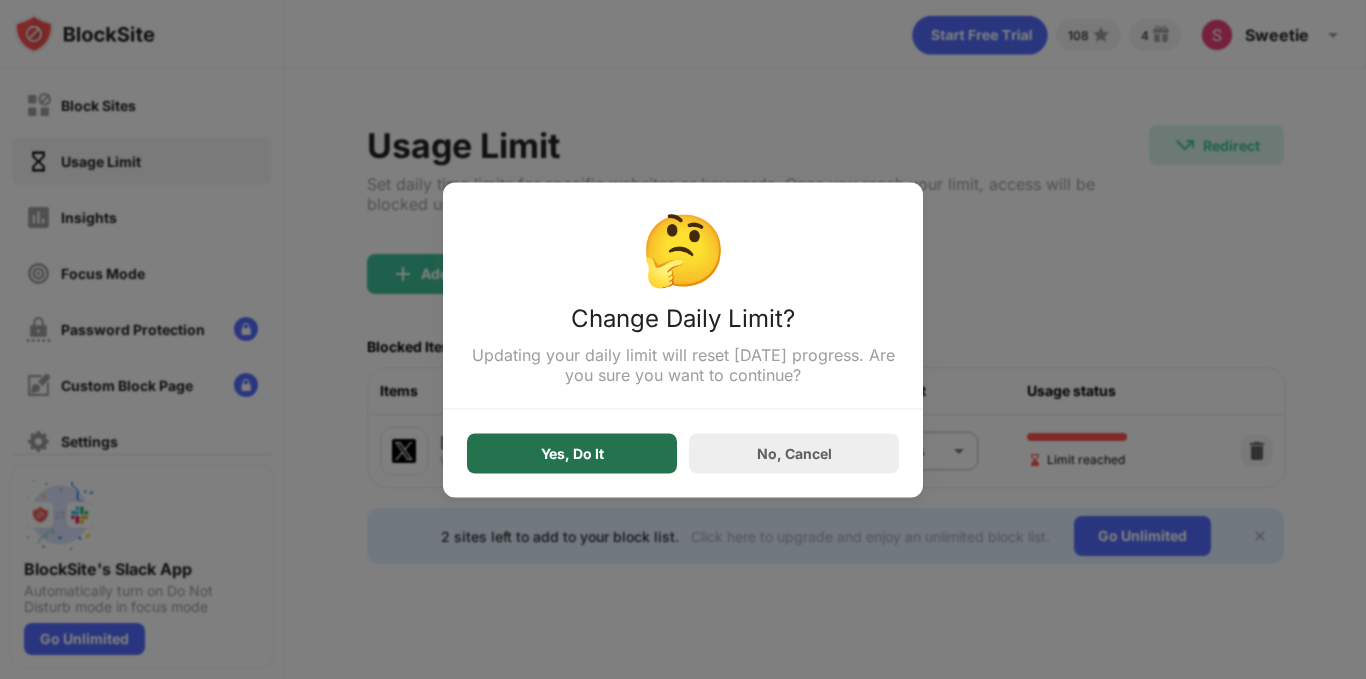click on "Yes, Do It" at bounding box center [572, 453] 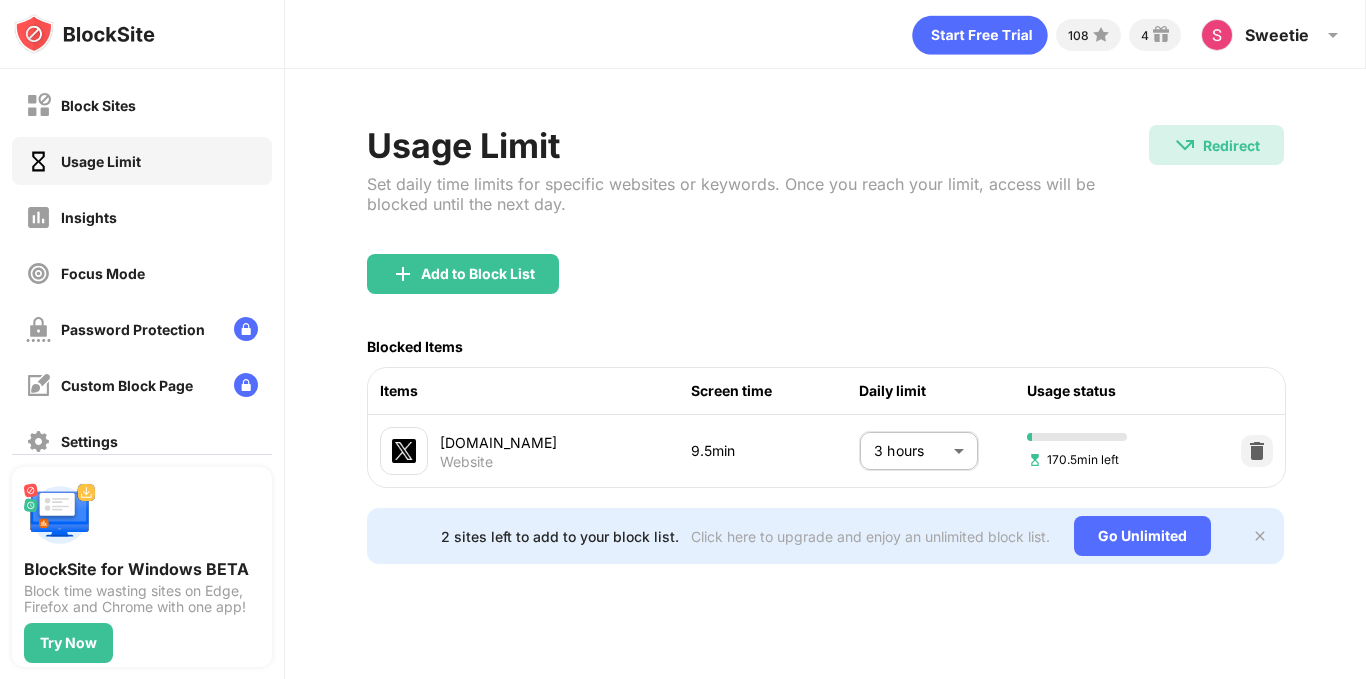scroll, scrollTop: 0, scrollLeft: 0, axis: both 